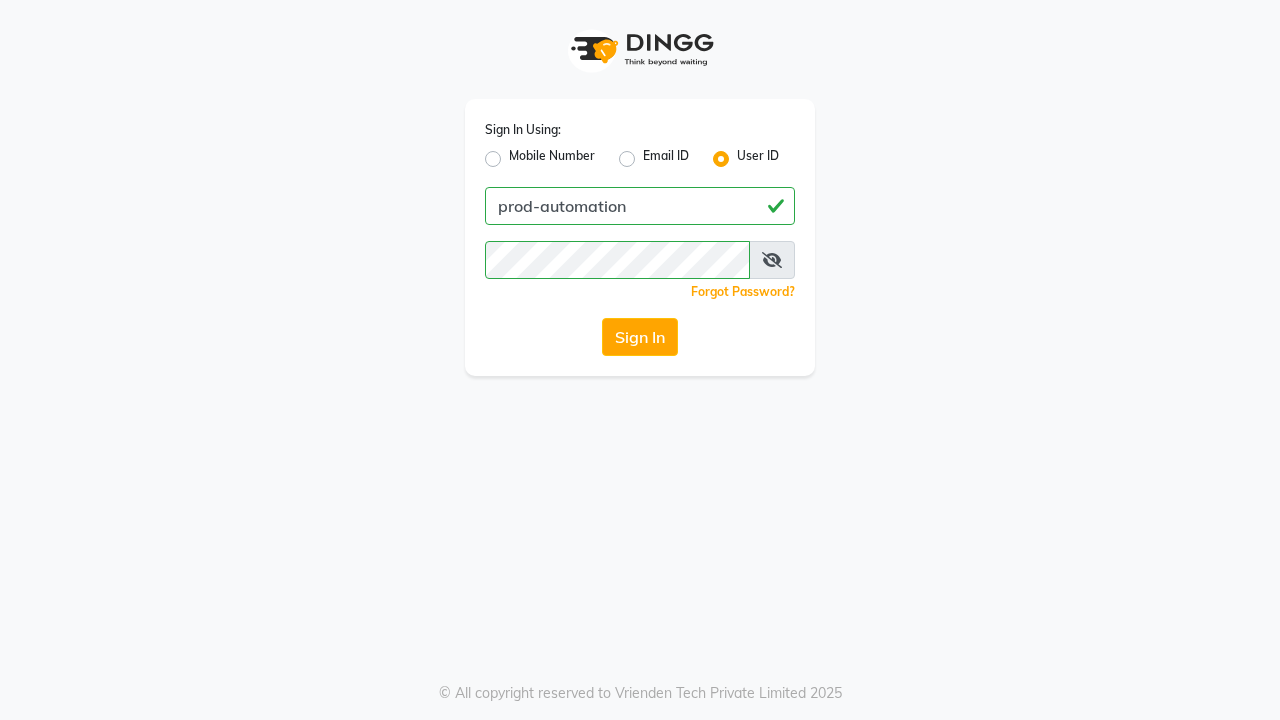 scroll, scrollTop: 0, scrollLeft: 0, axis: both 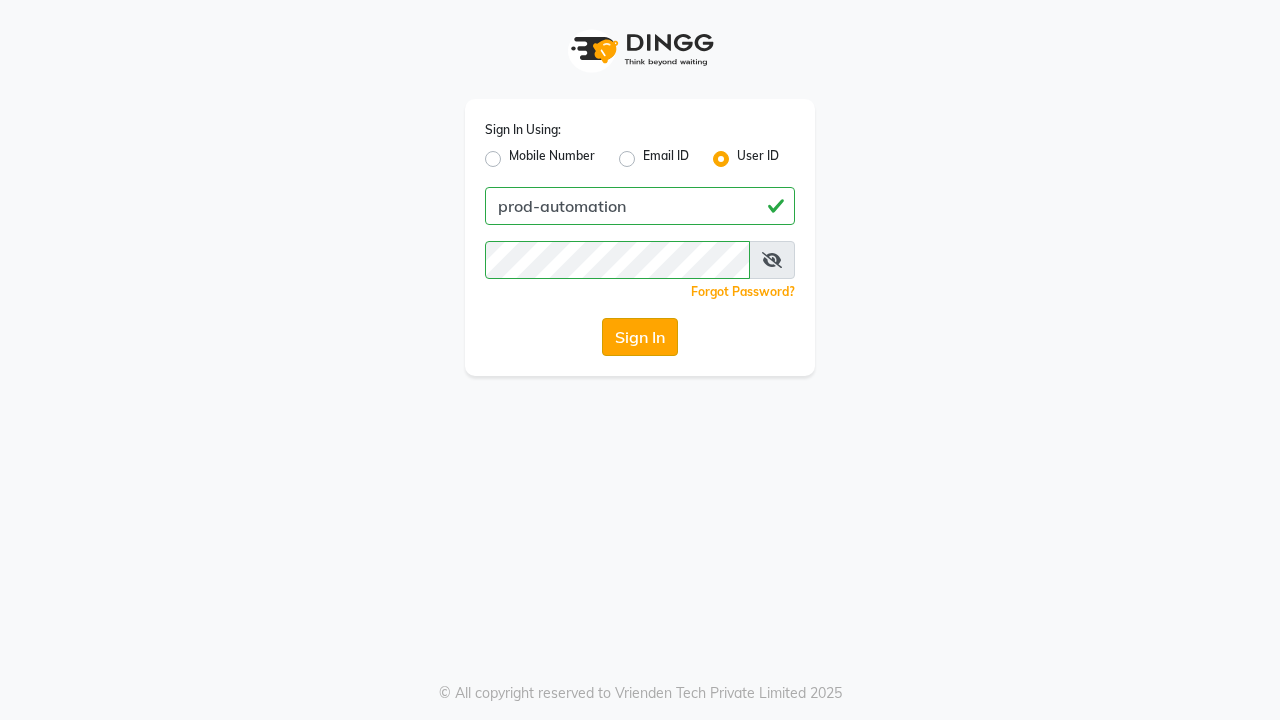 click on "Sign In" 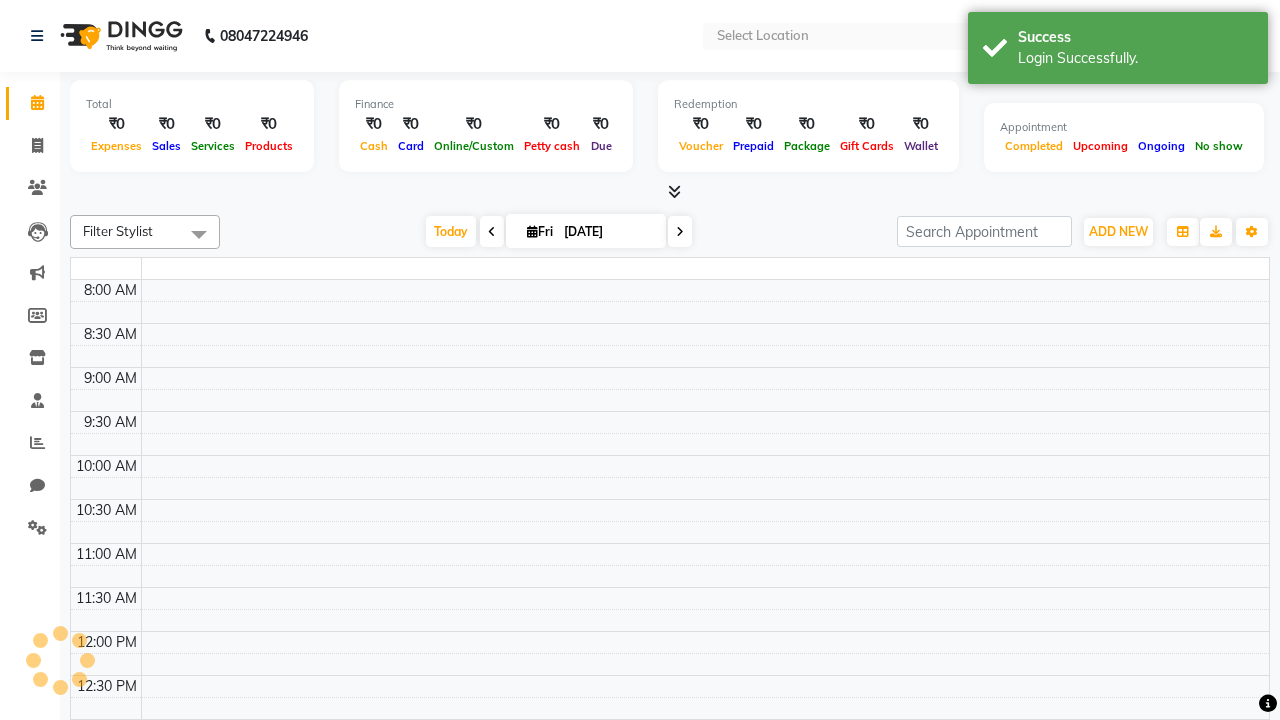 select on "en" 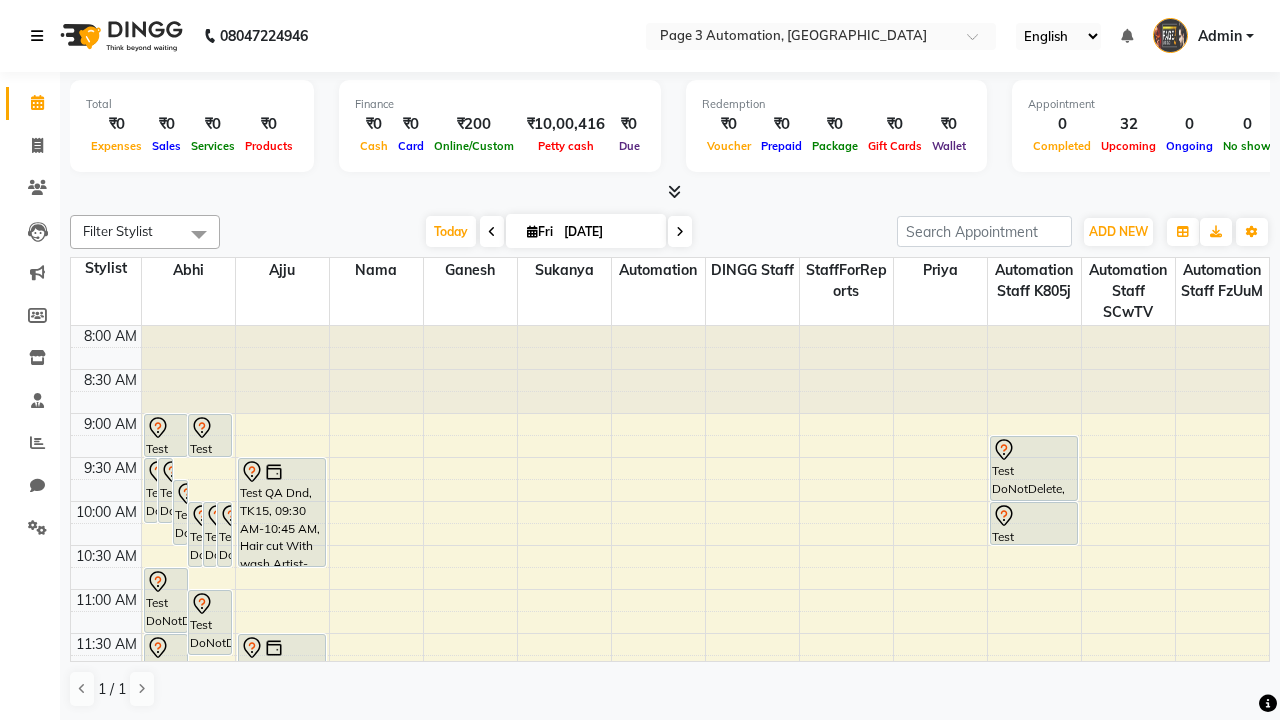 click at bounding box center (37, 36) 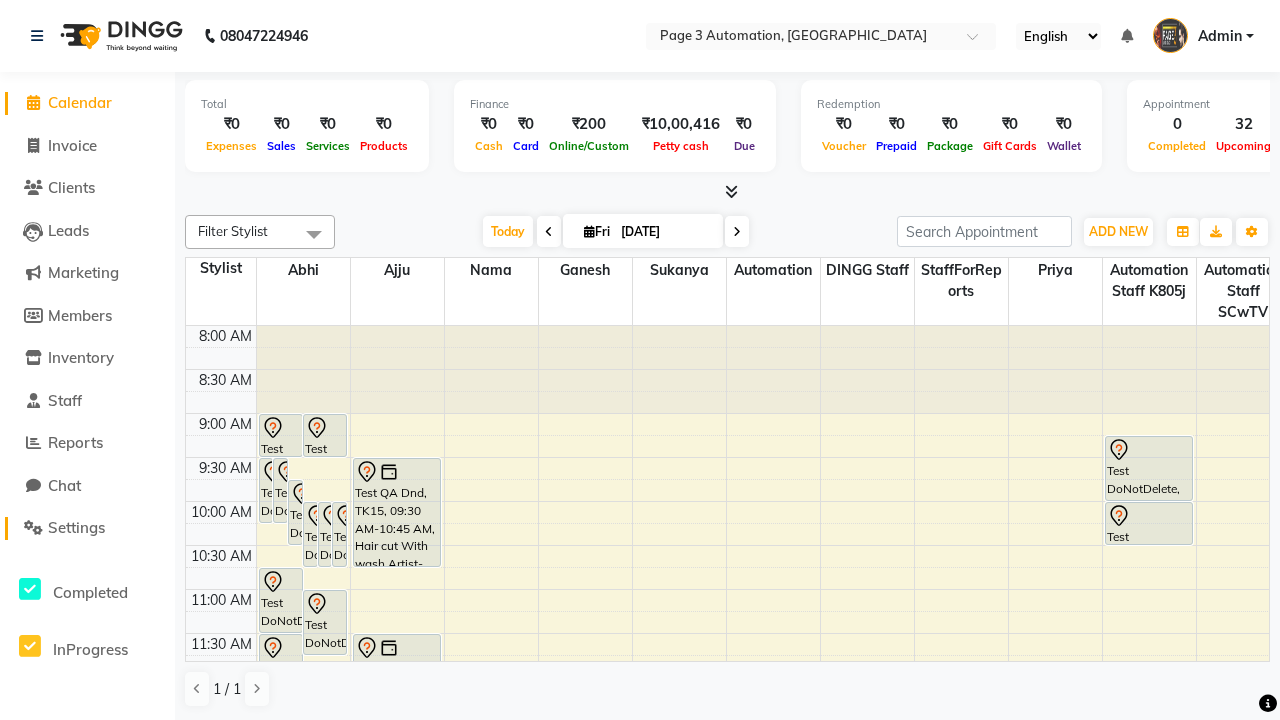 click on "Settings" 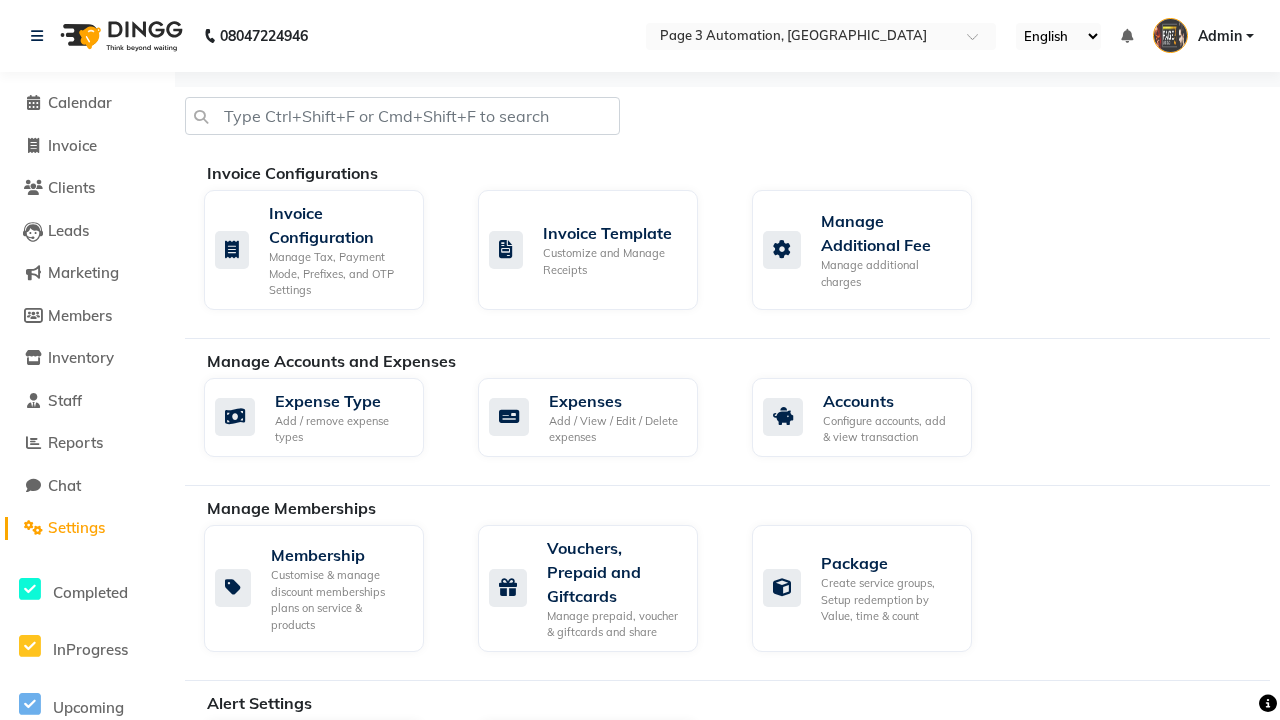 click on "Services" 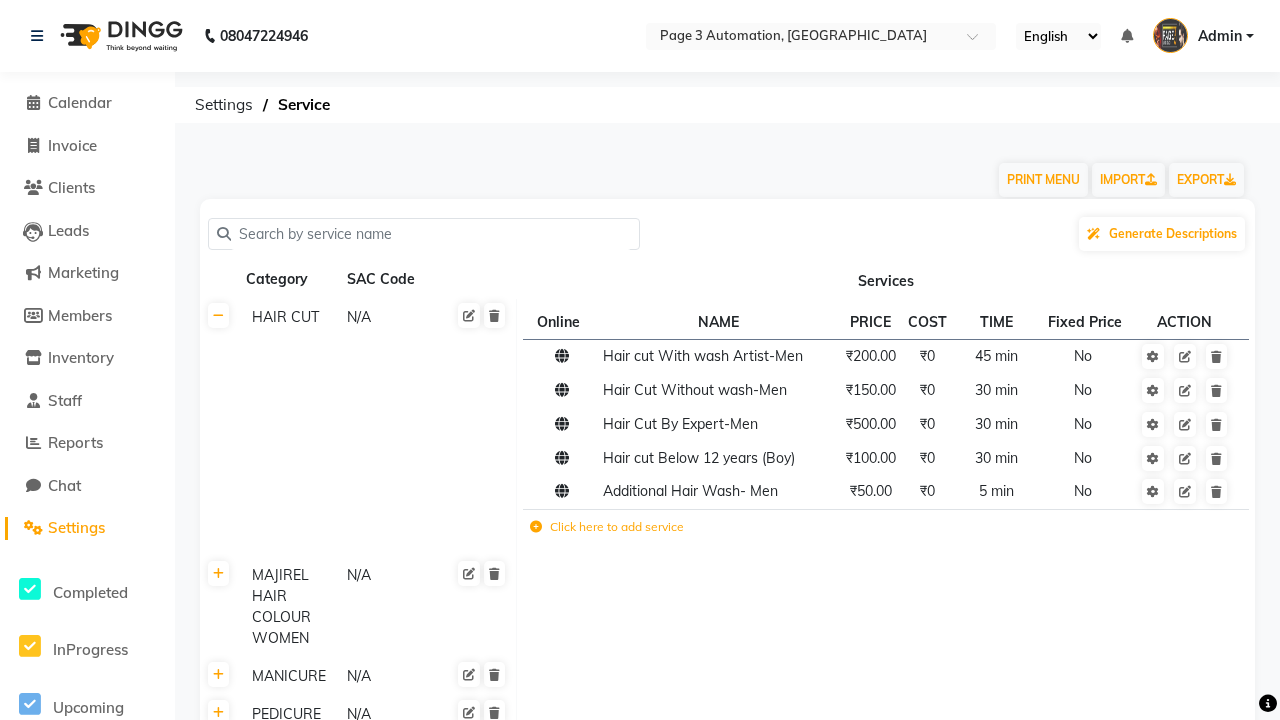 scroll, scrollTop: 9474, scrollLeft: 0, axis: vertical 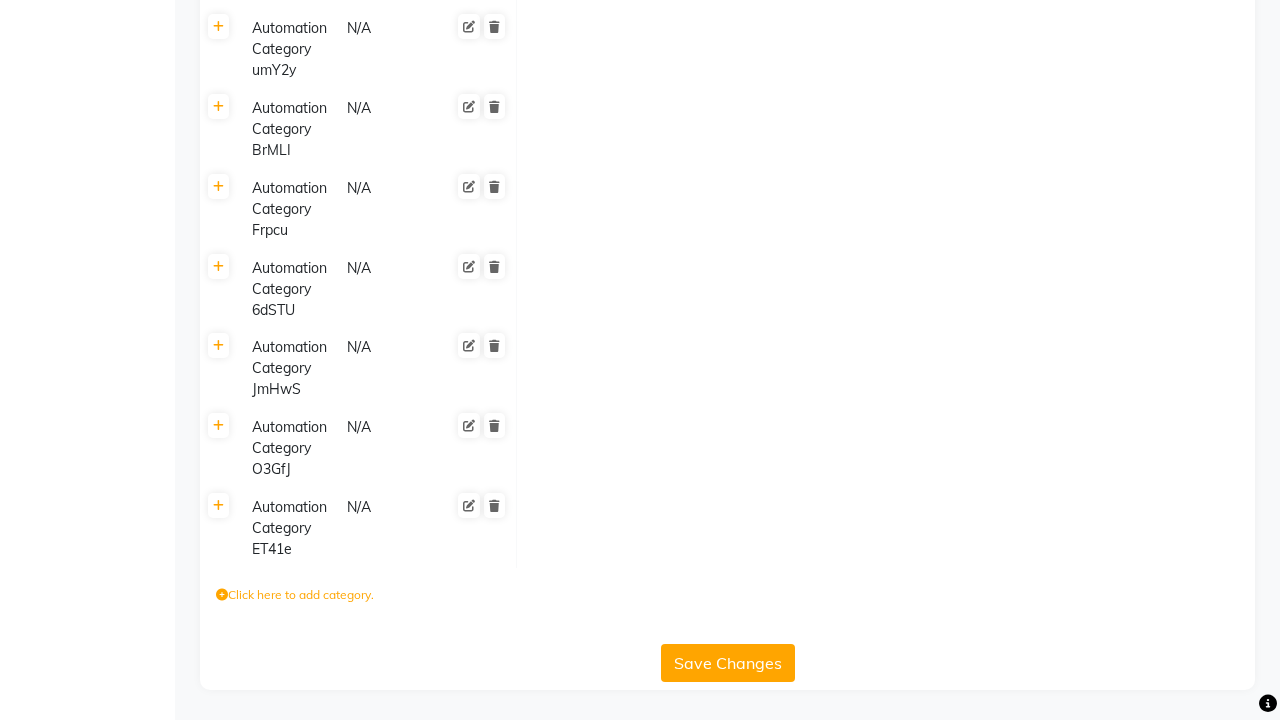 click on "Click here to add category." 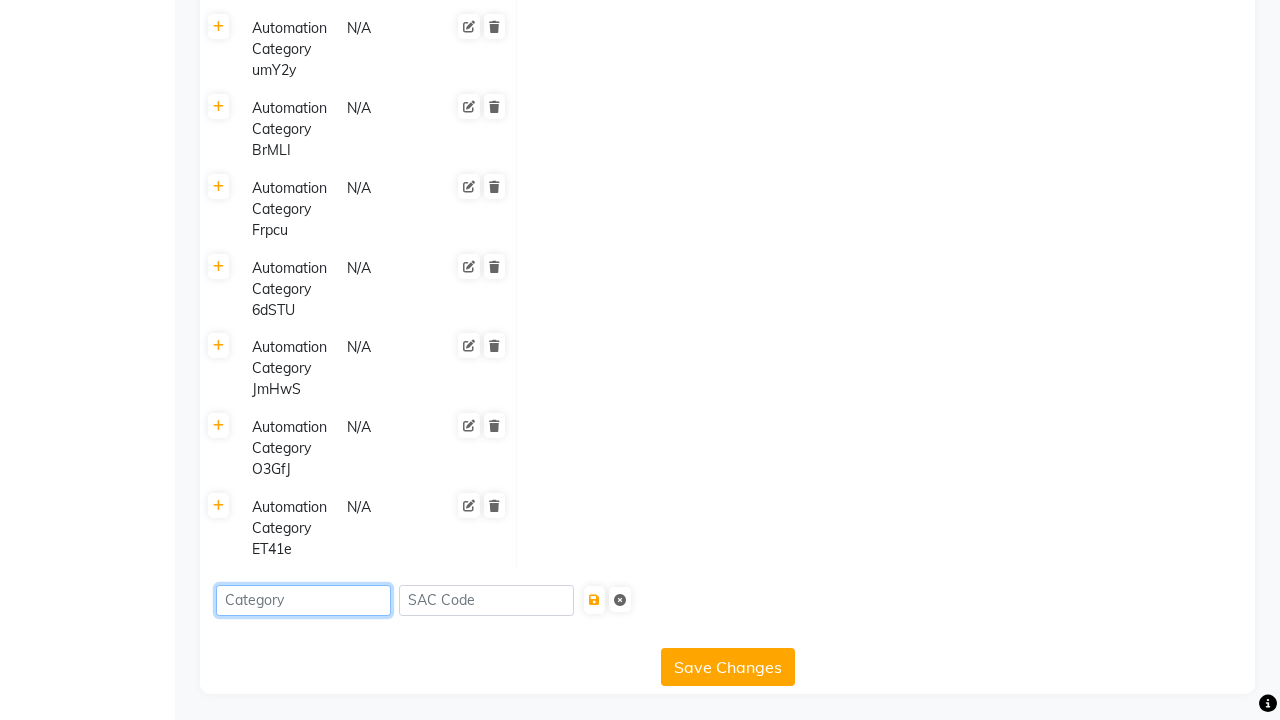 type on "Automation Category rbZuX" 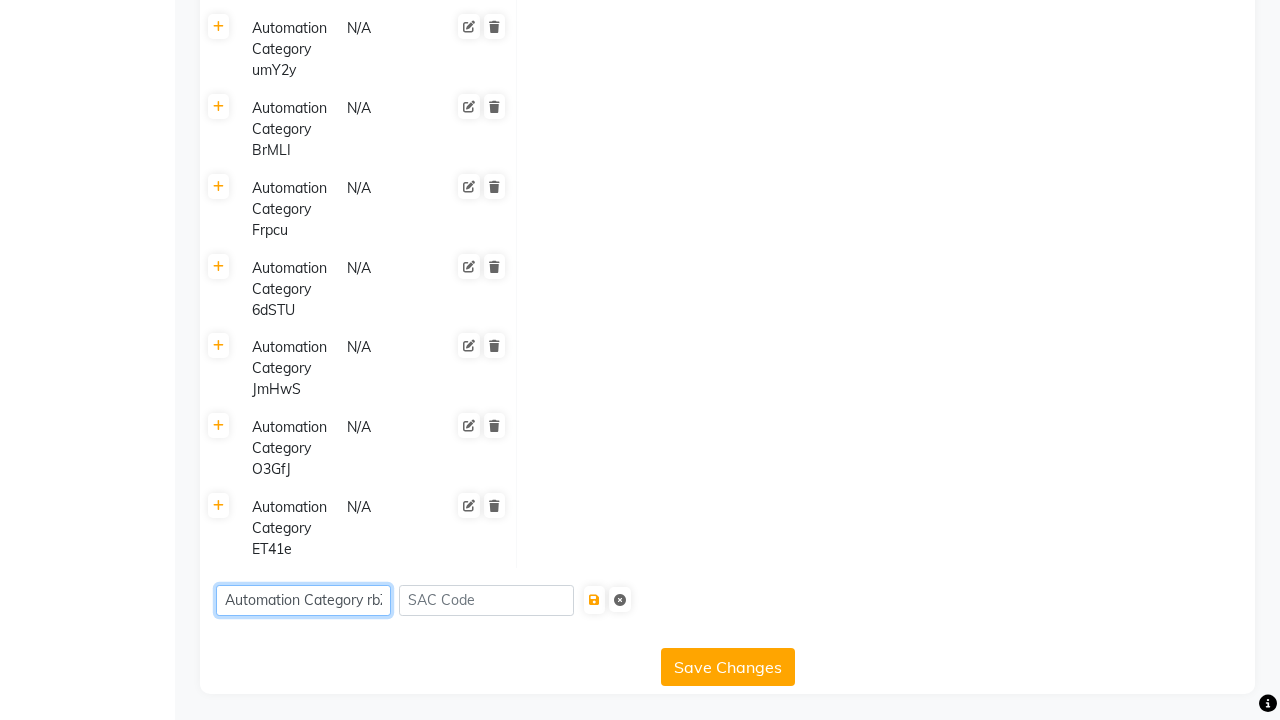 scroll, scrollTop: 0, scrollLeft: 7, axis: horizontal 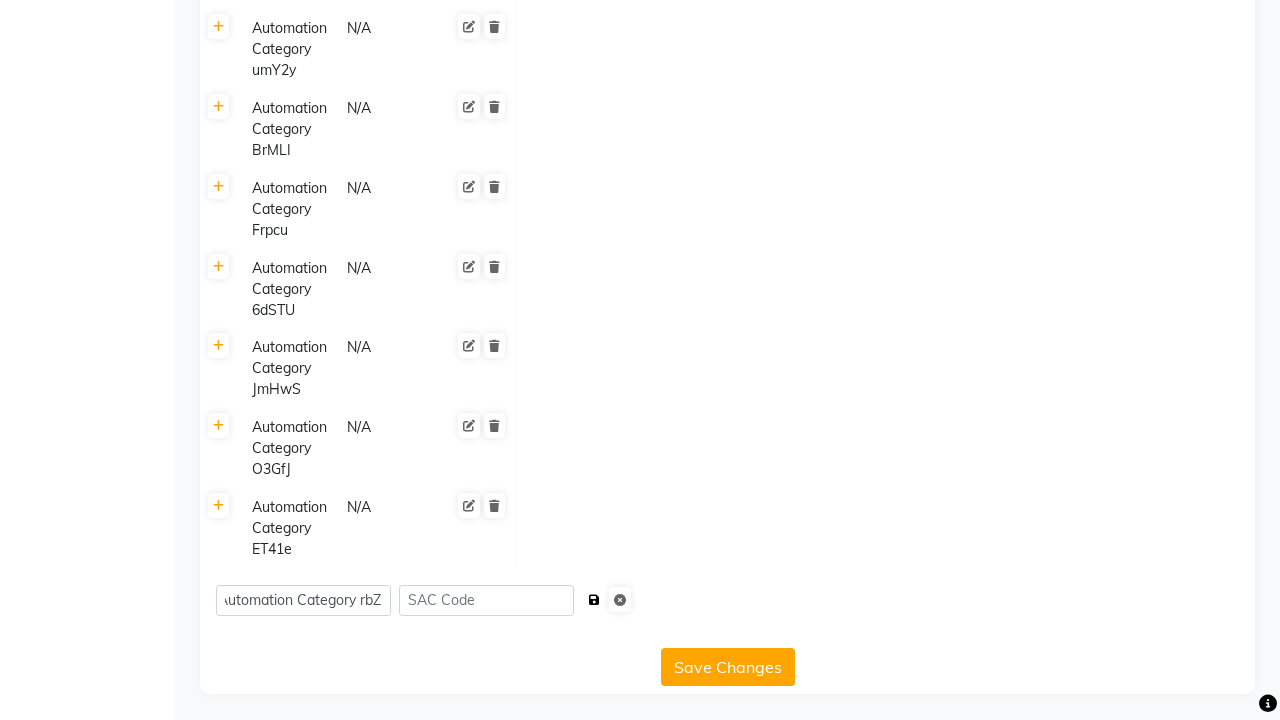 click at bounding box center (594, 600) 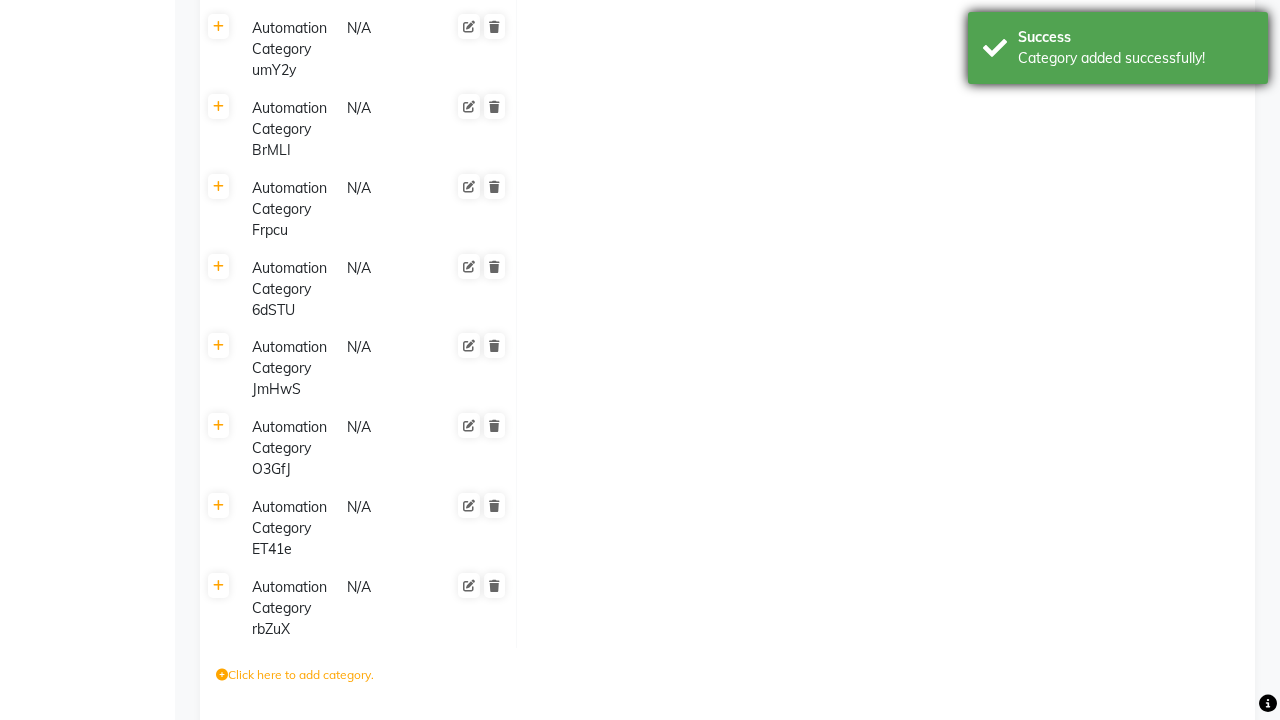 click on "Category added successfully!" at bounding box center (1135, 58) 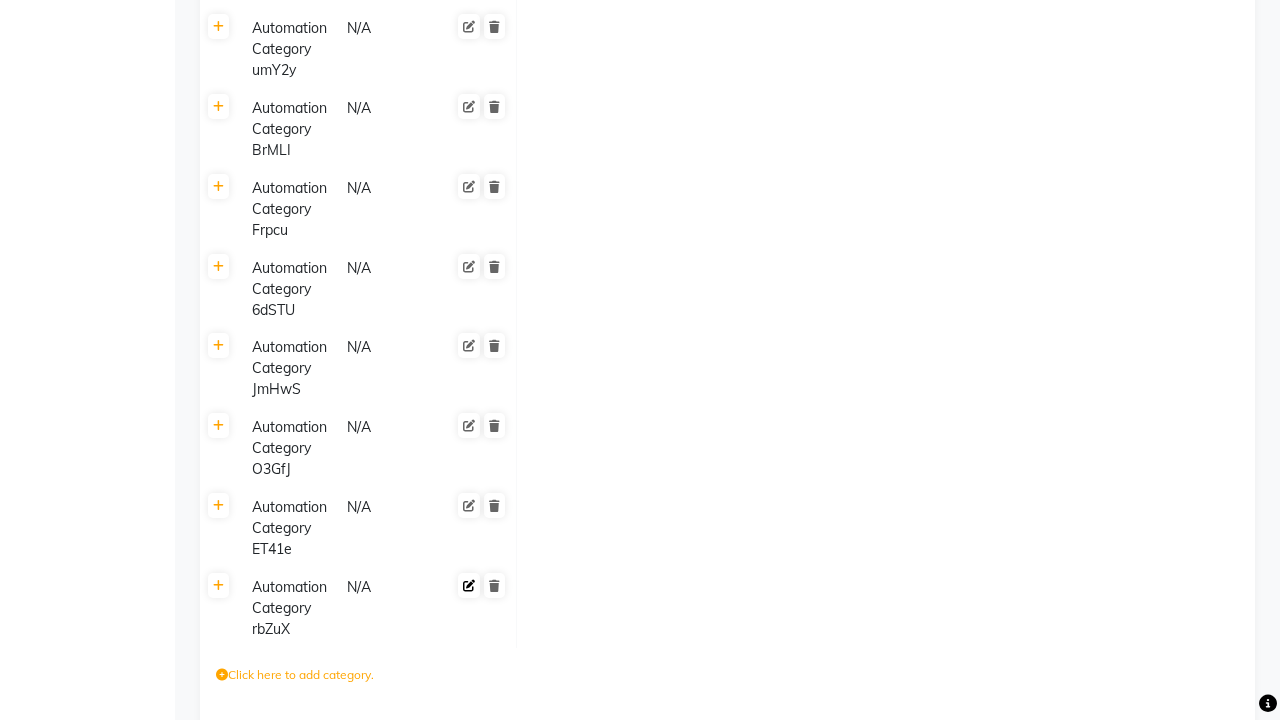 click 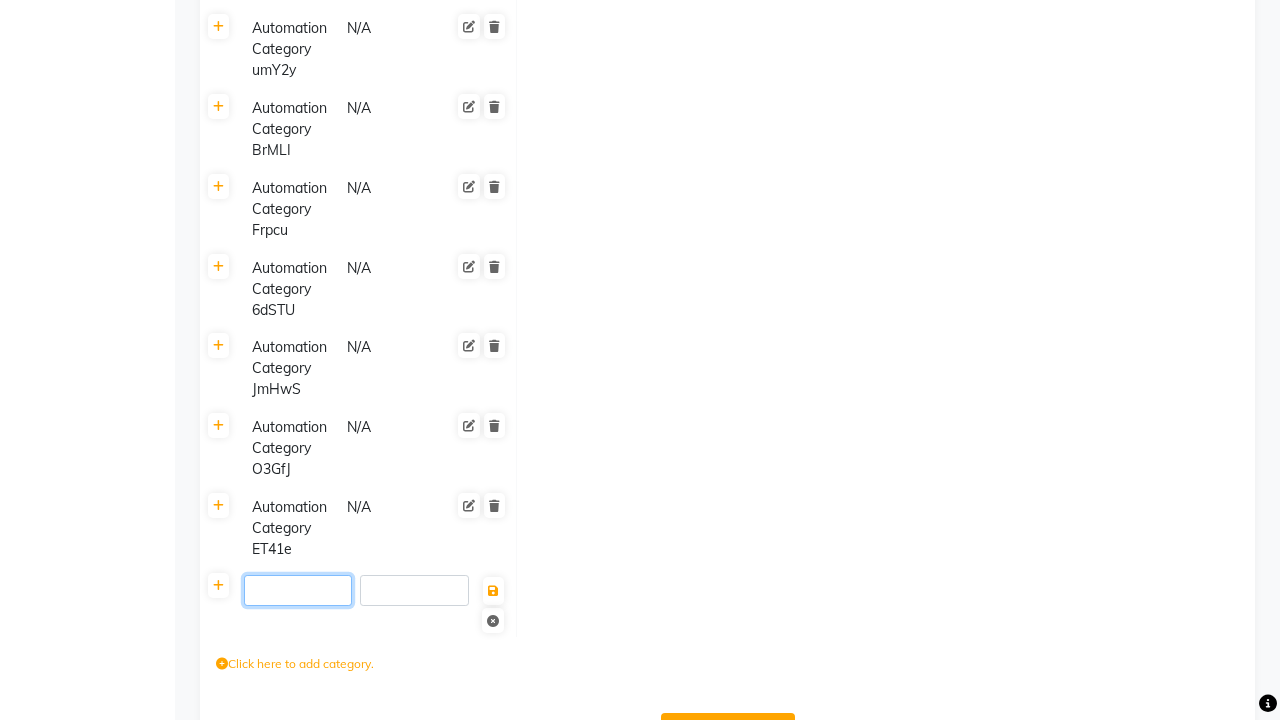 type on "Automation Category Zp5ST" 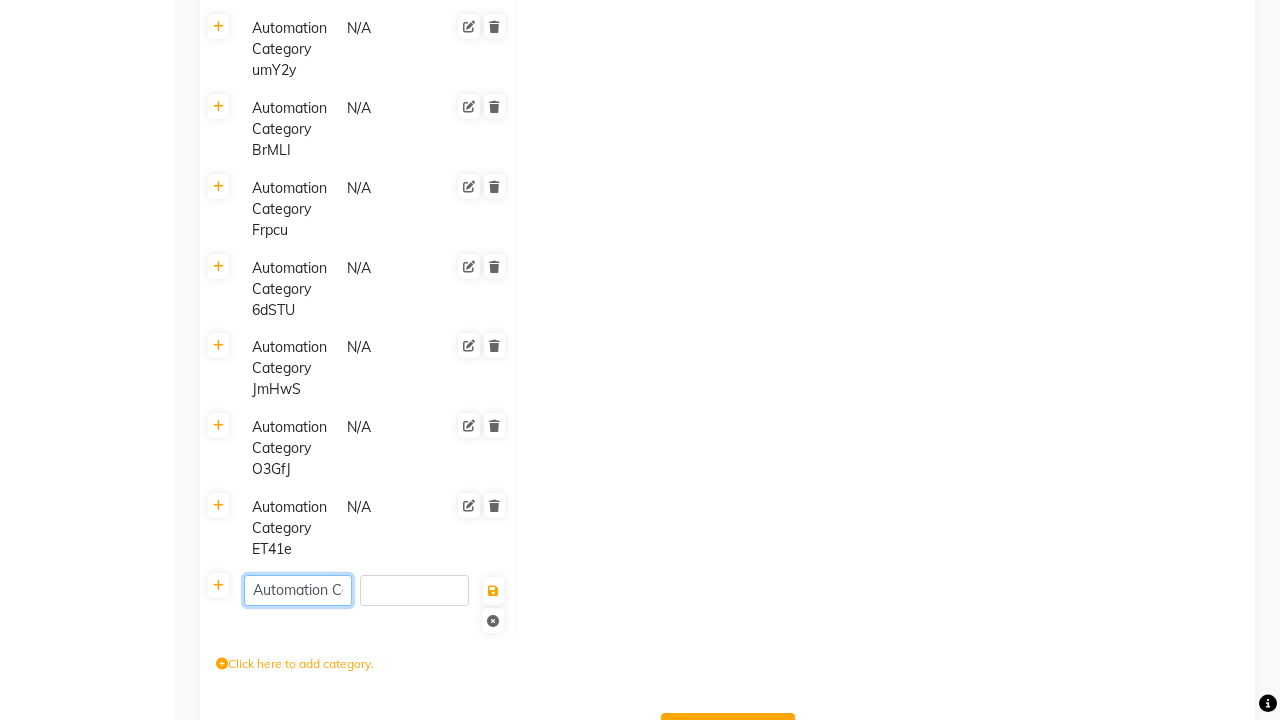scroll, scrollTop: 0, scrollLeft: 91, axis: horizontal 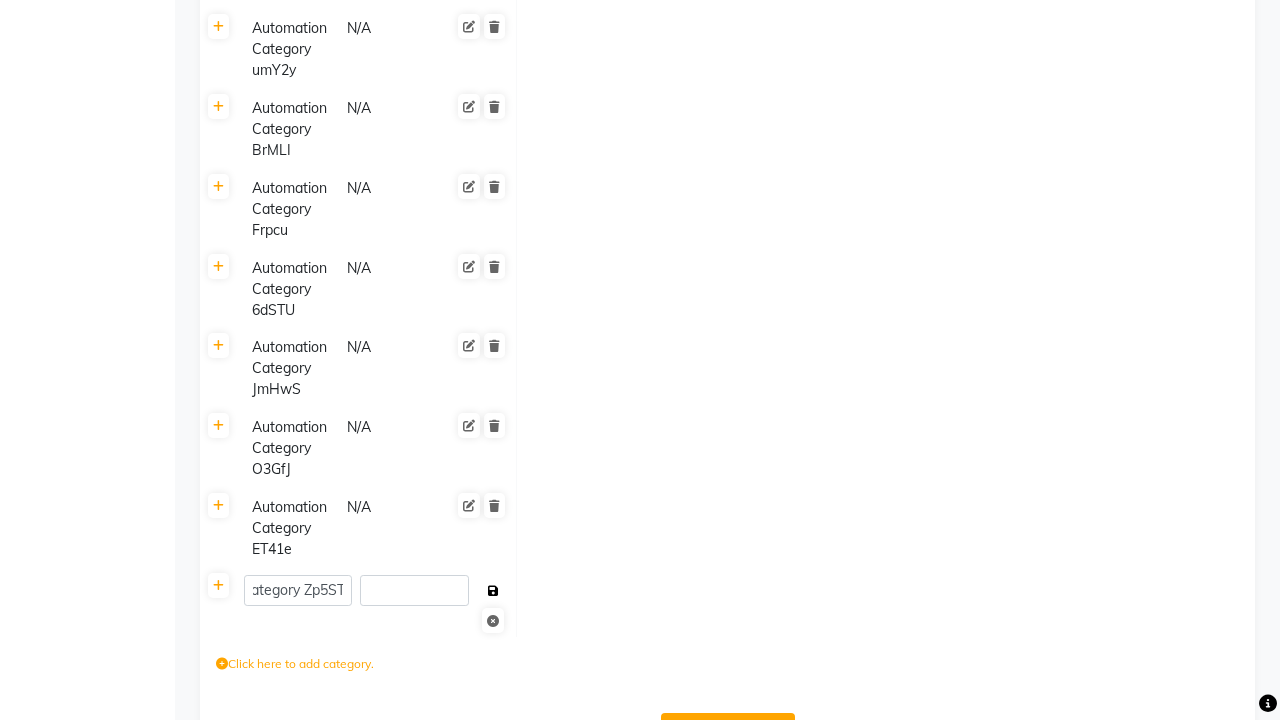 click 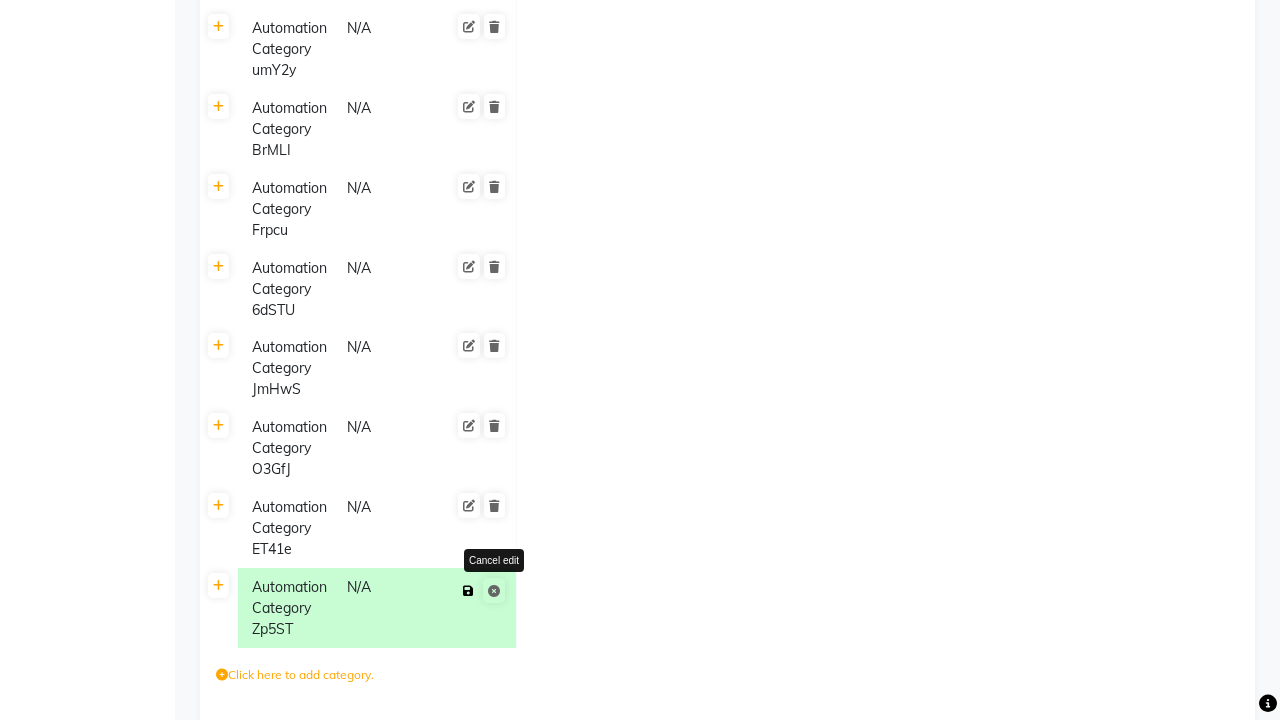 click 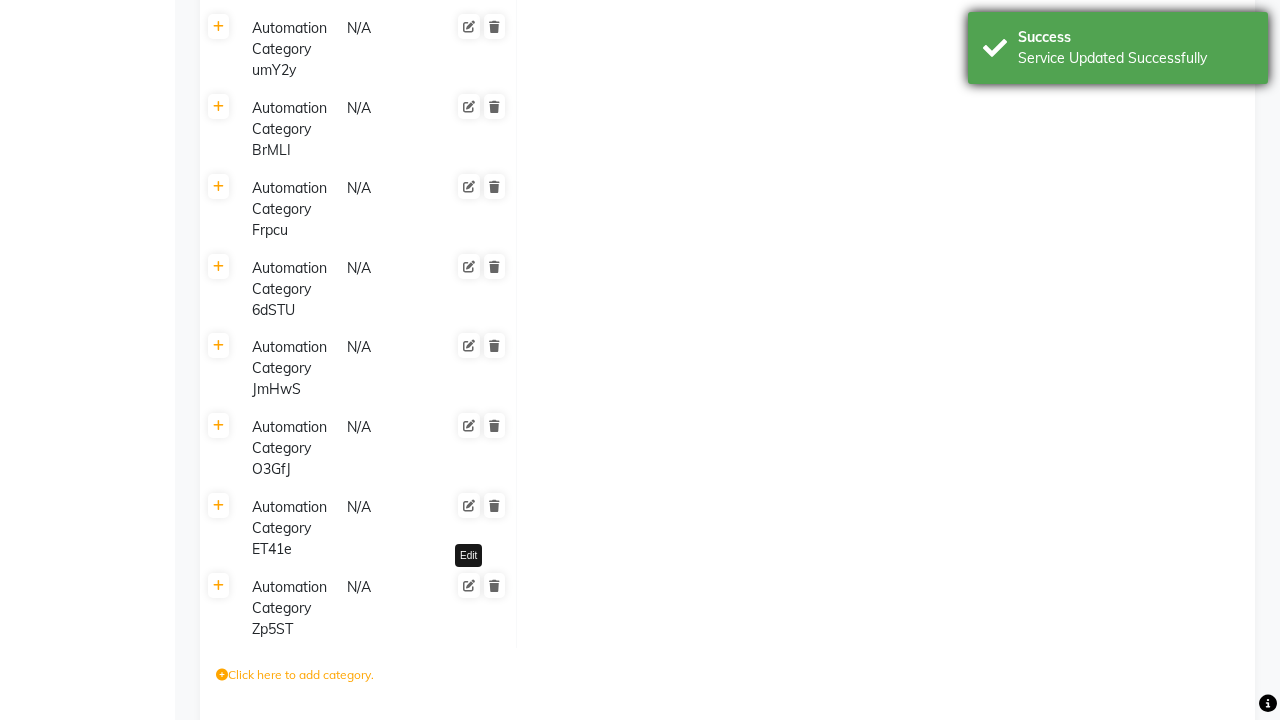 click on "Service Updated Successfully" at bounding box center [1135, 58] 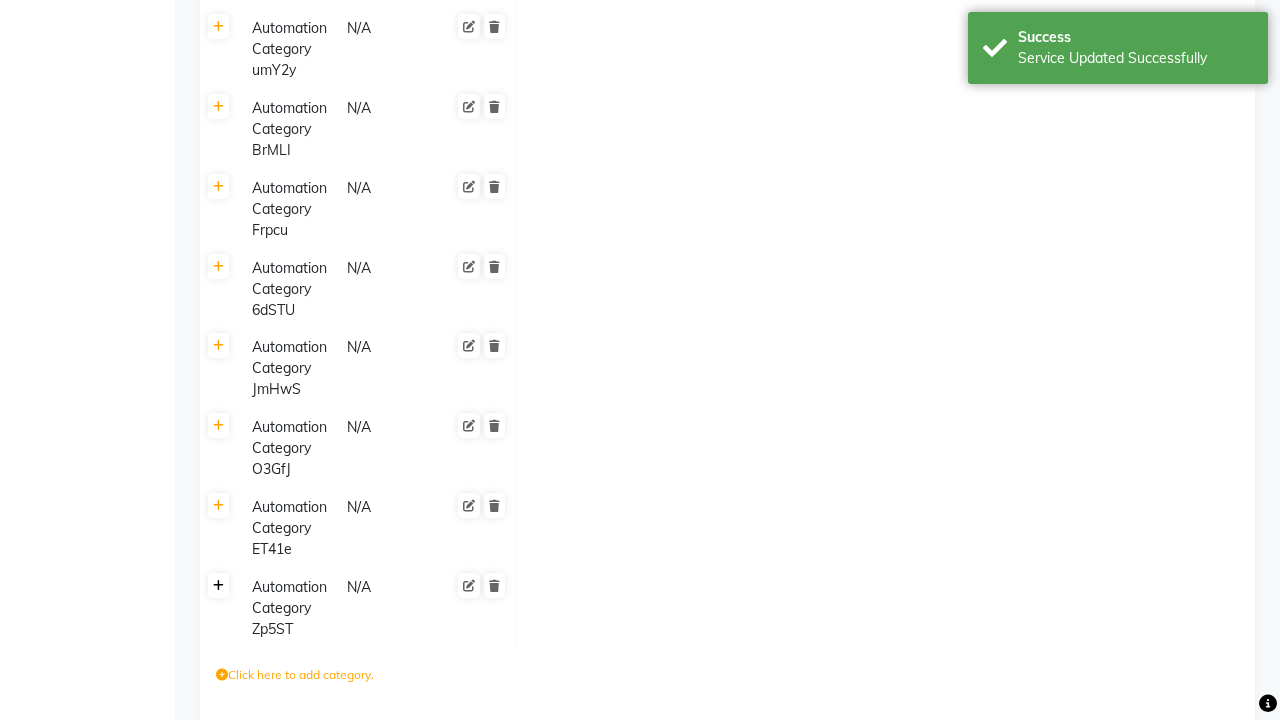 click 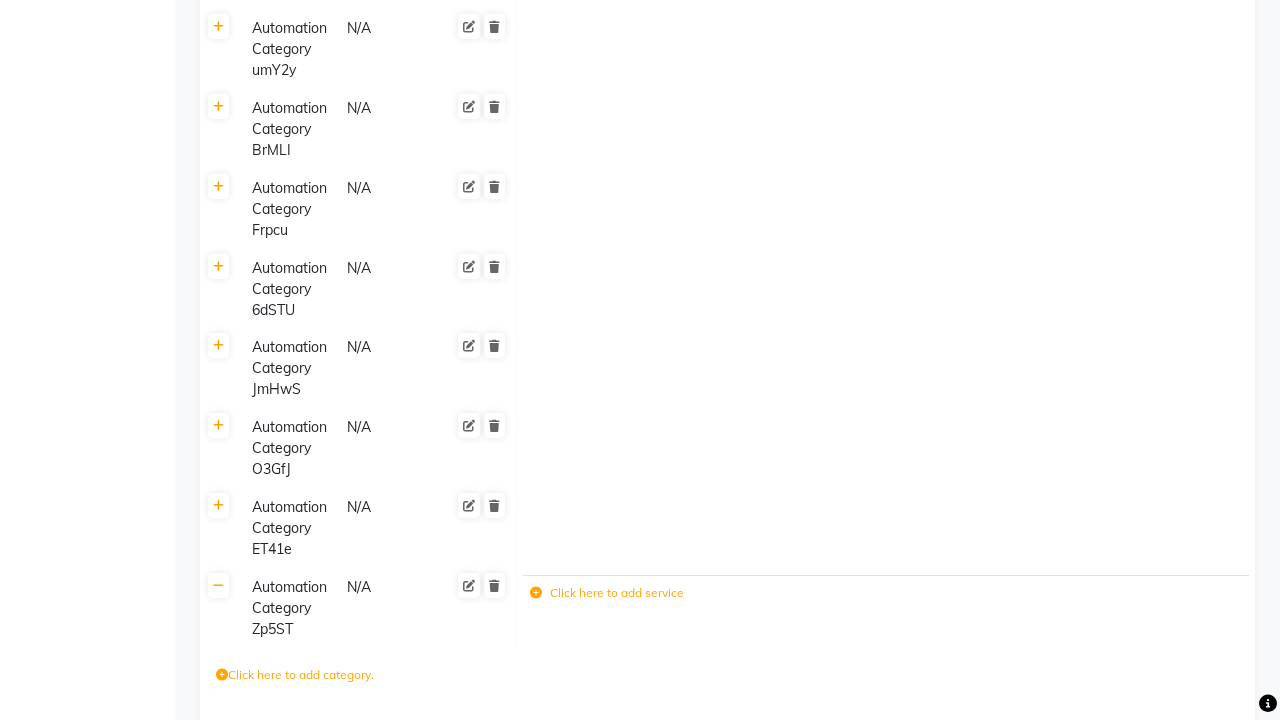click 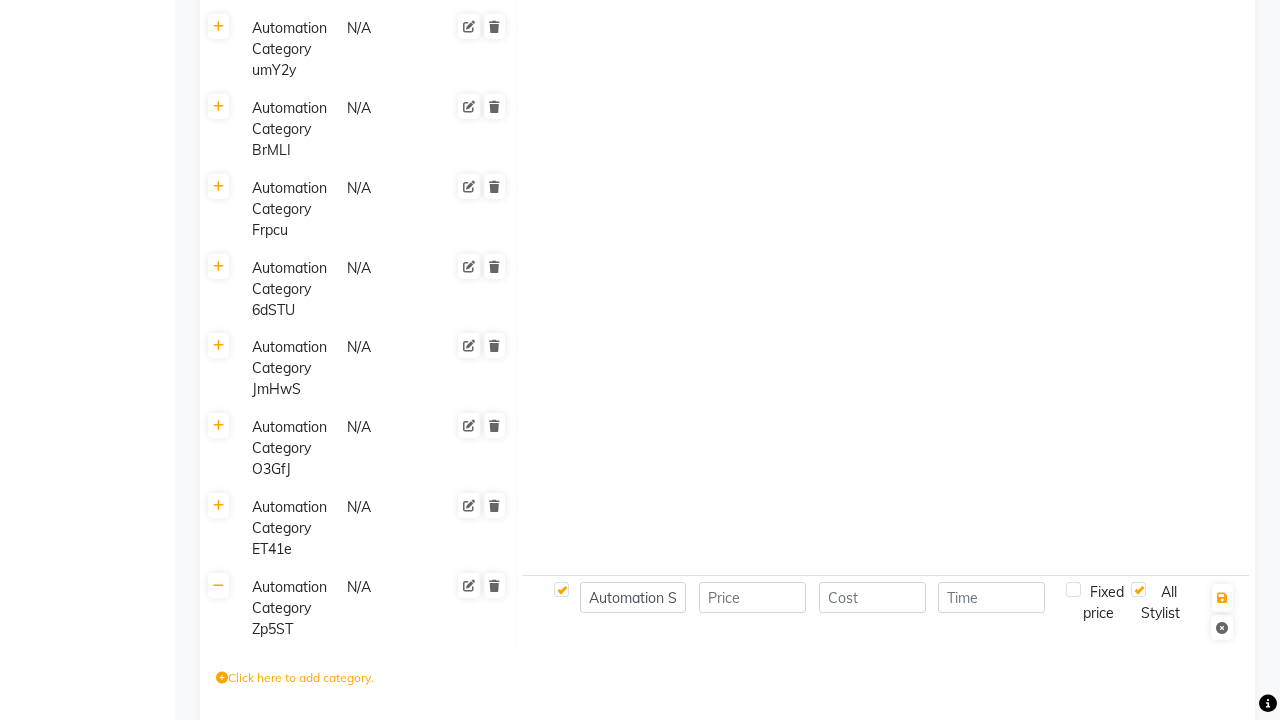 type on "Automation Service- Lddfq" 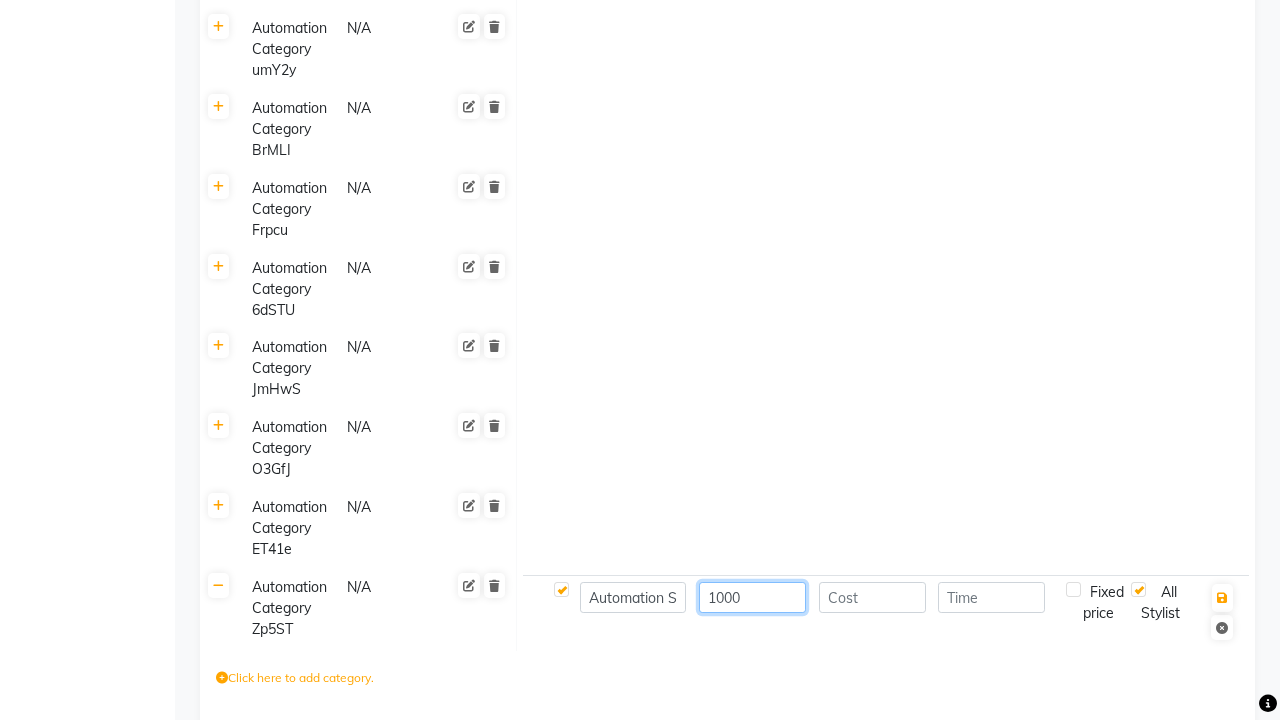 type on "1000" 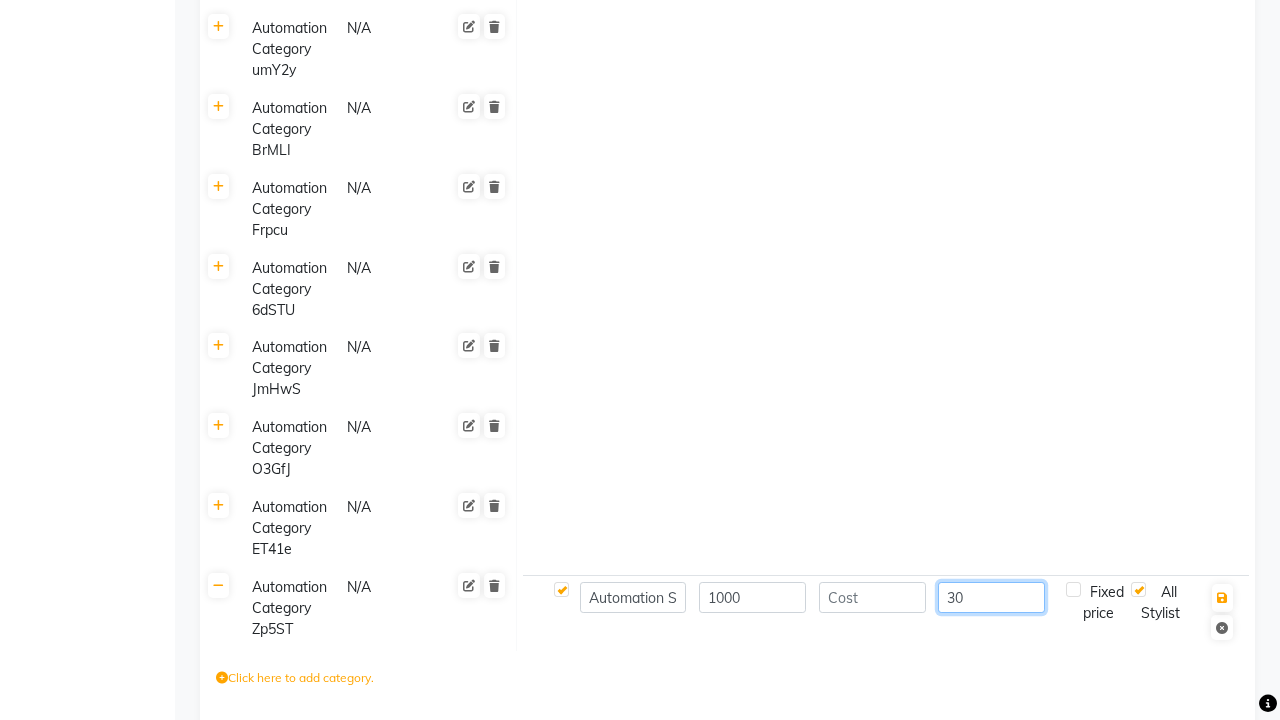 scroll, scrollTop: 0, scrollLeft: 0, axis: both 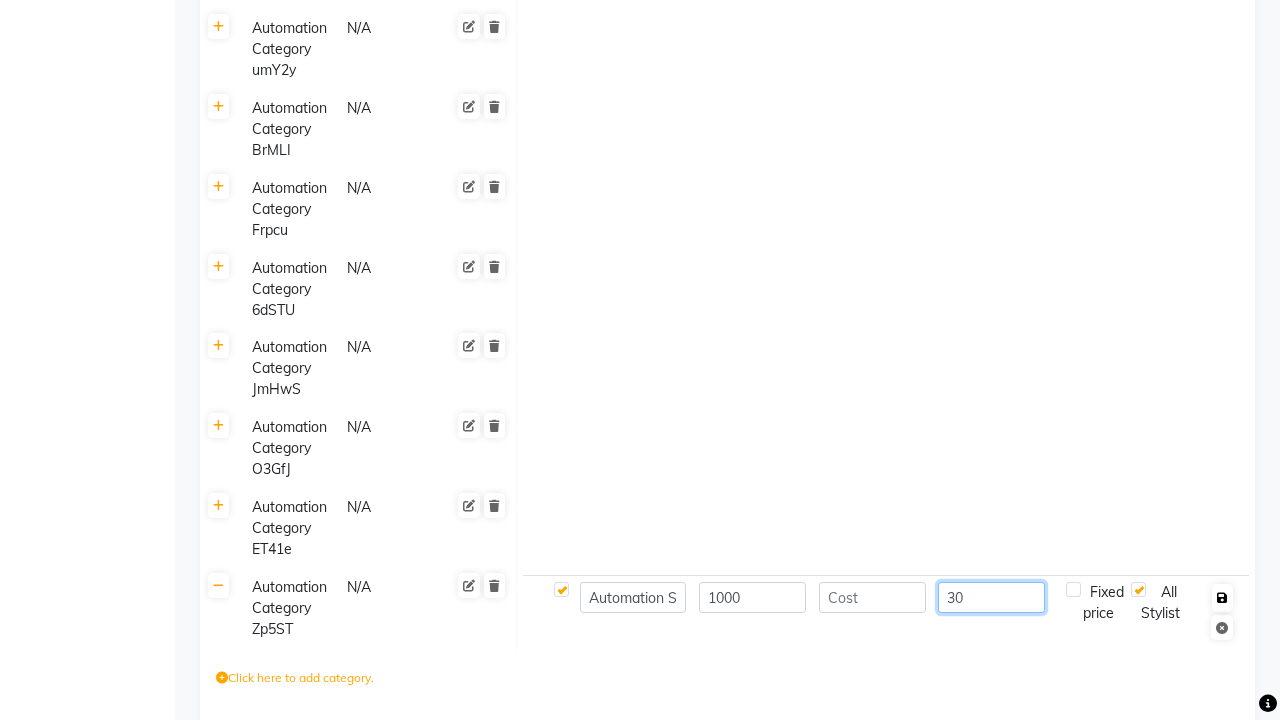 type on "30" 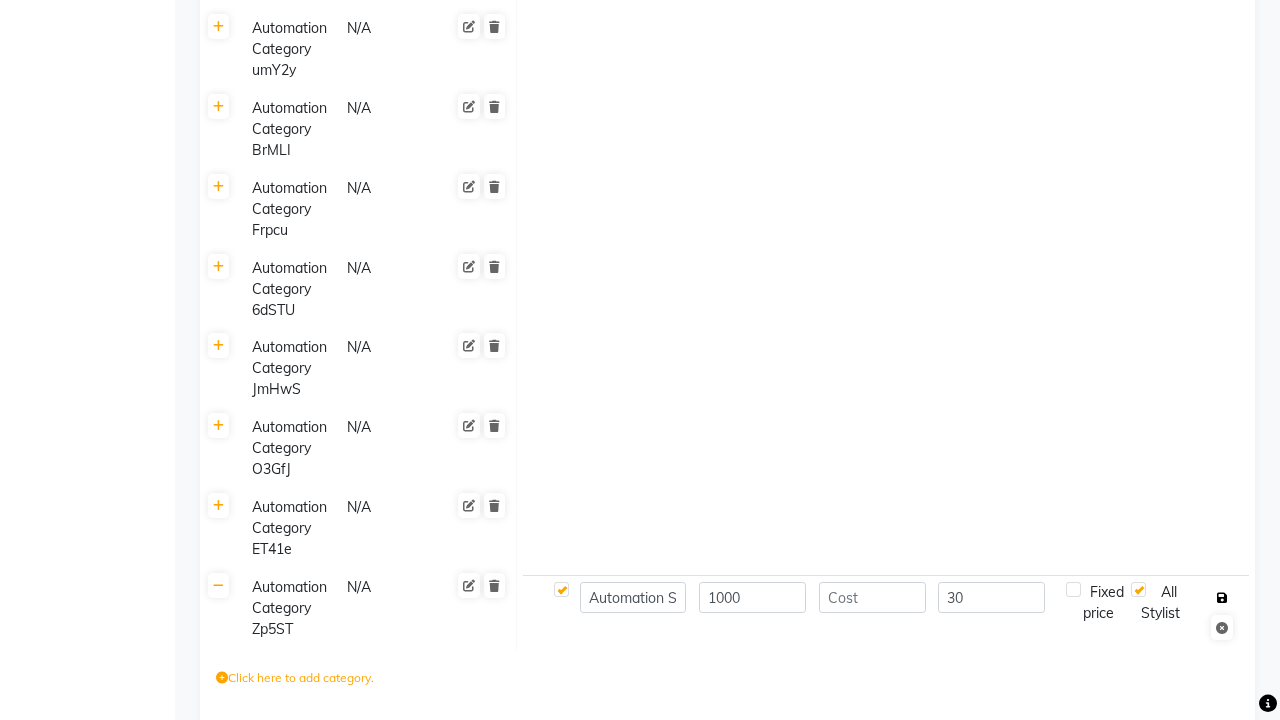click at bounding box center (1222, 598) 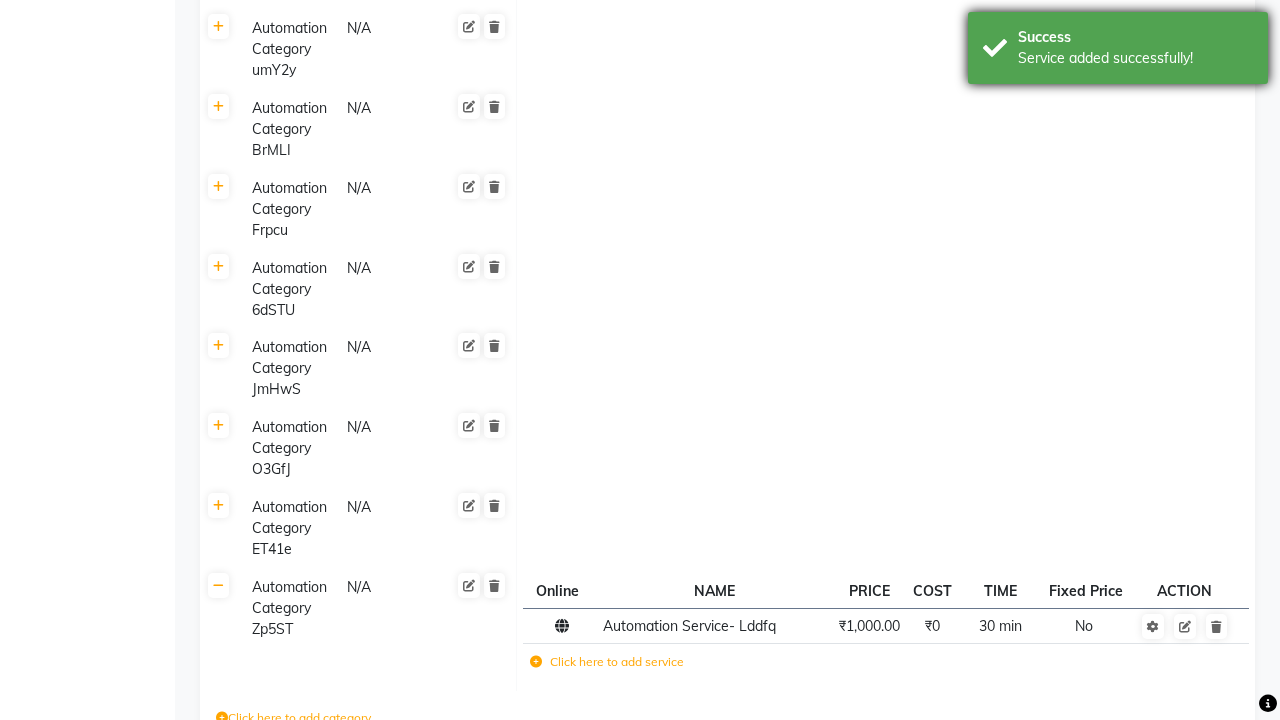 click on "Service added successfully!" at bounding box center [1135, 58] 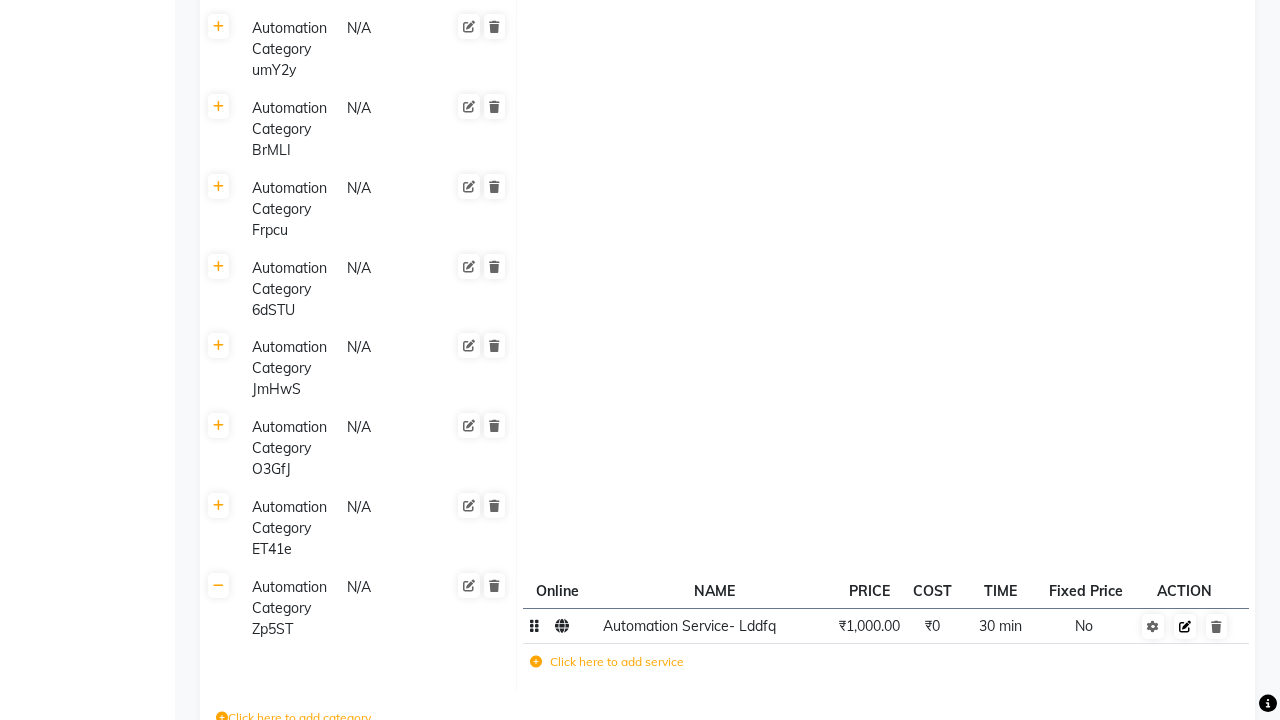 click 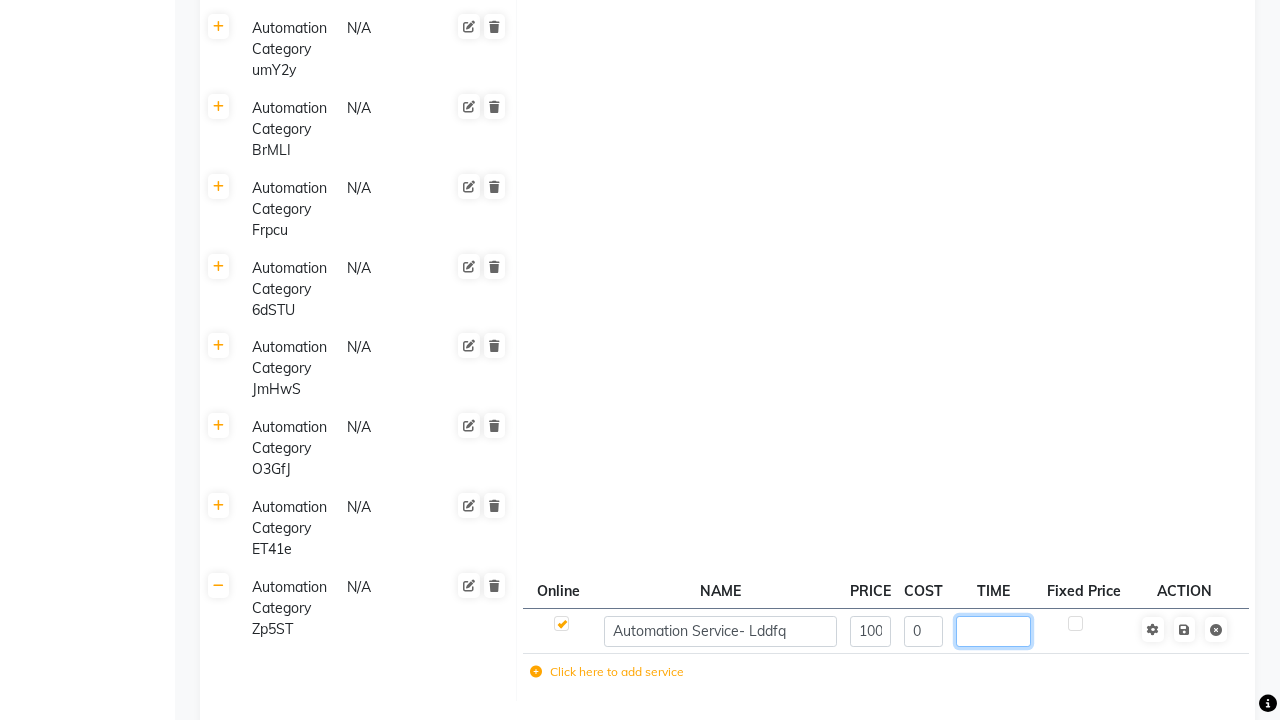type on "60" 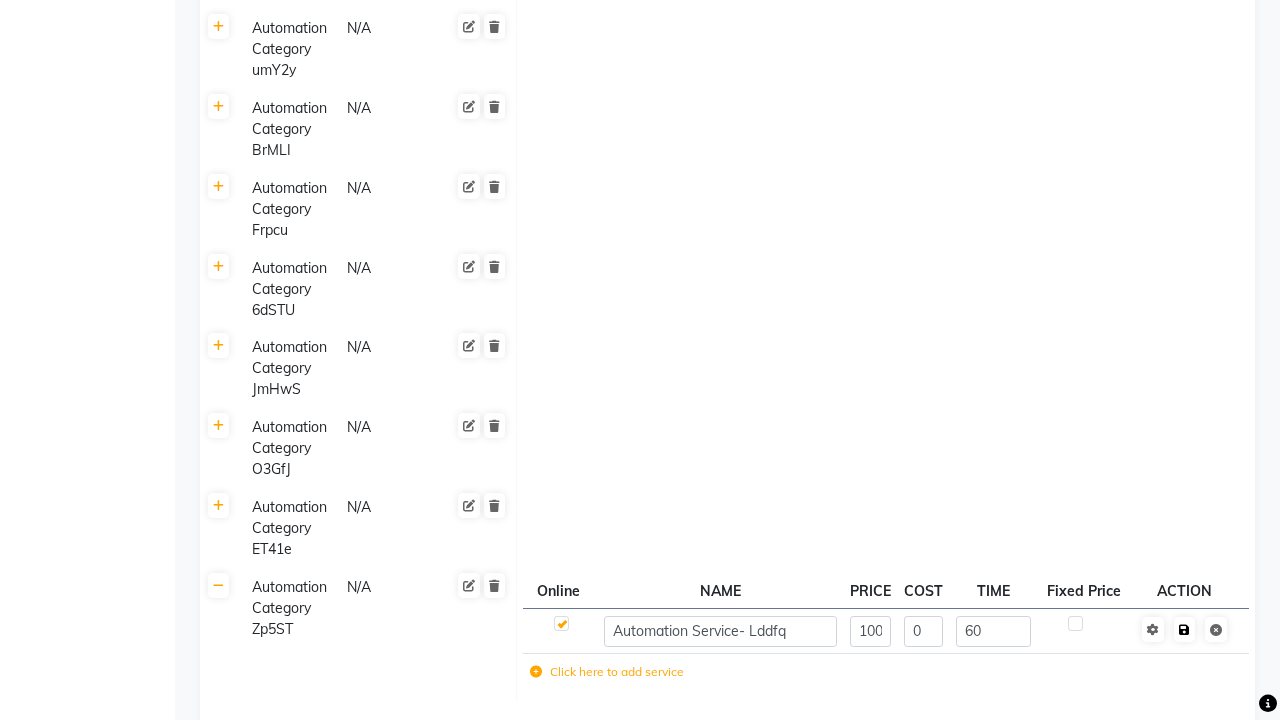 click 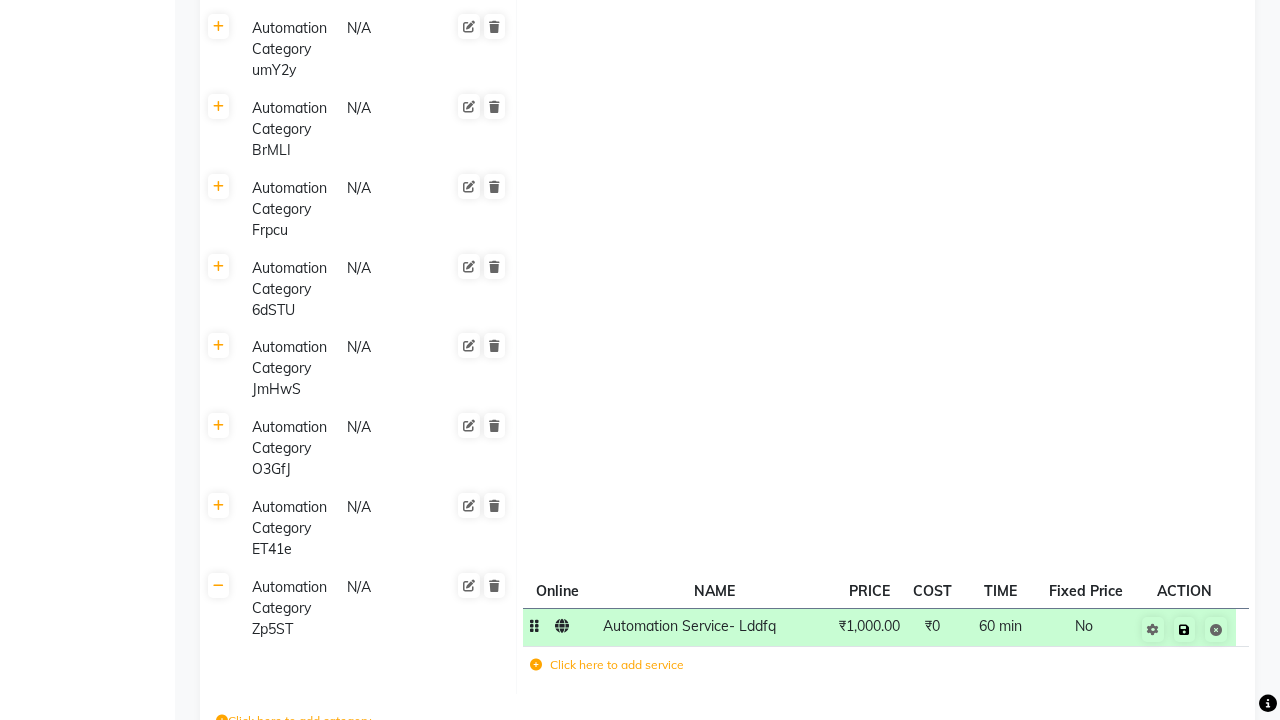 click 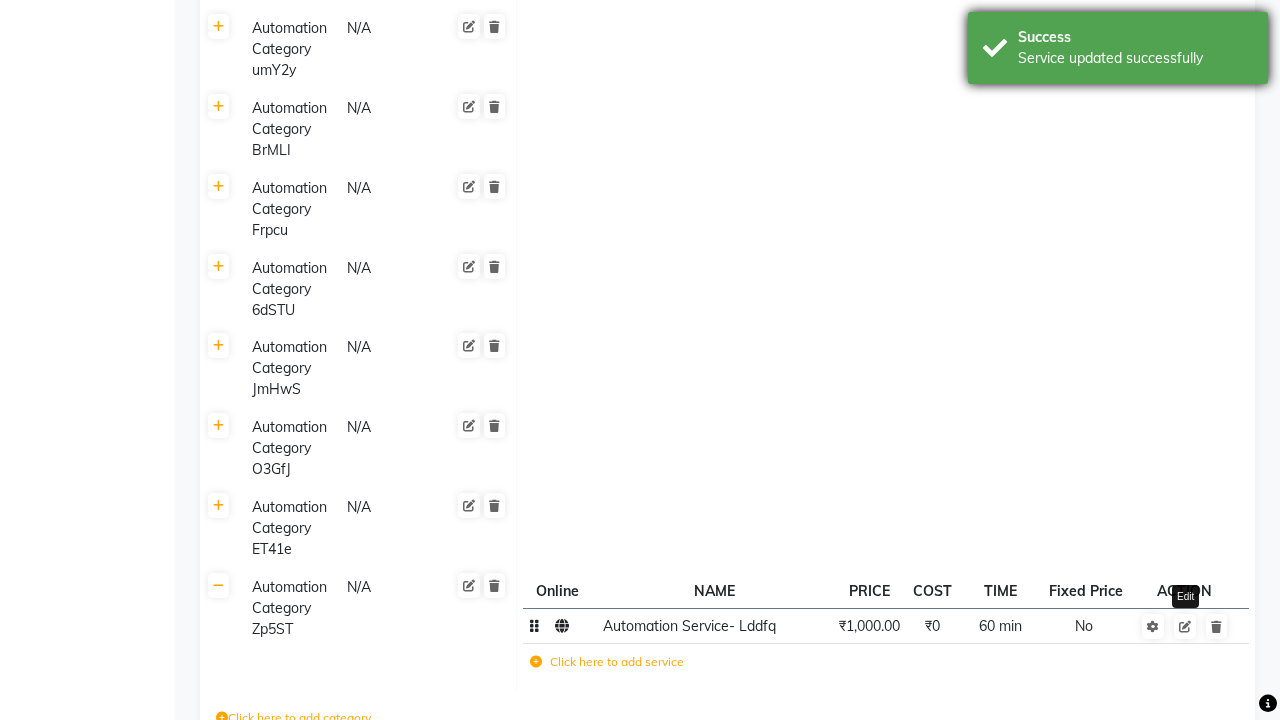 click on "Service updated successfully" at bounding box center (1135, 58) 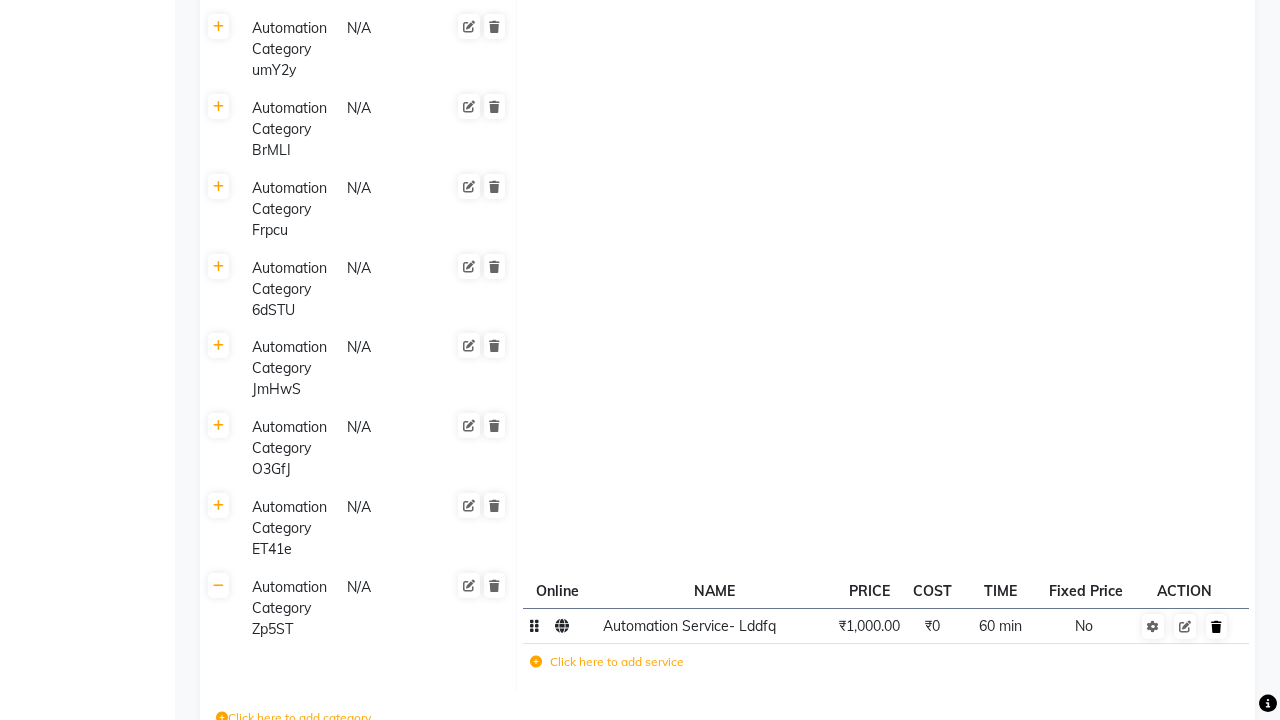 click 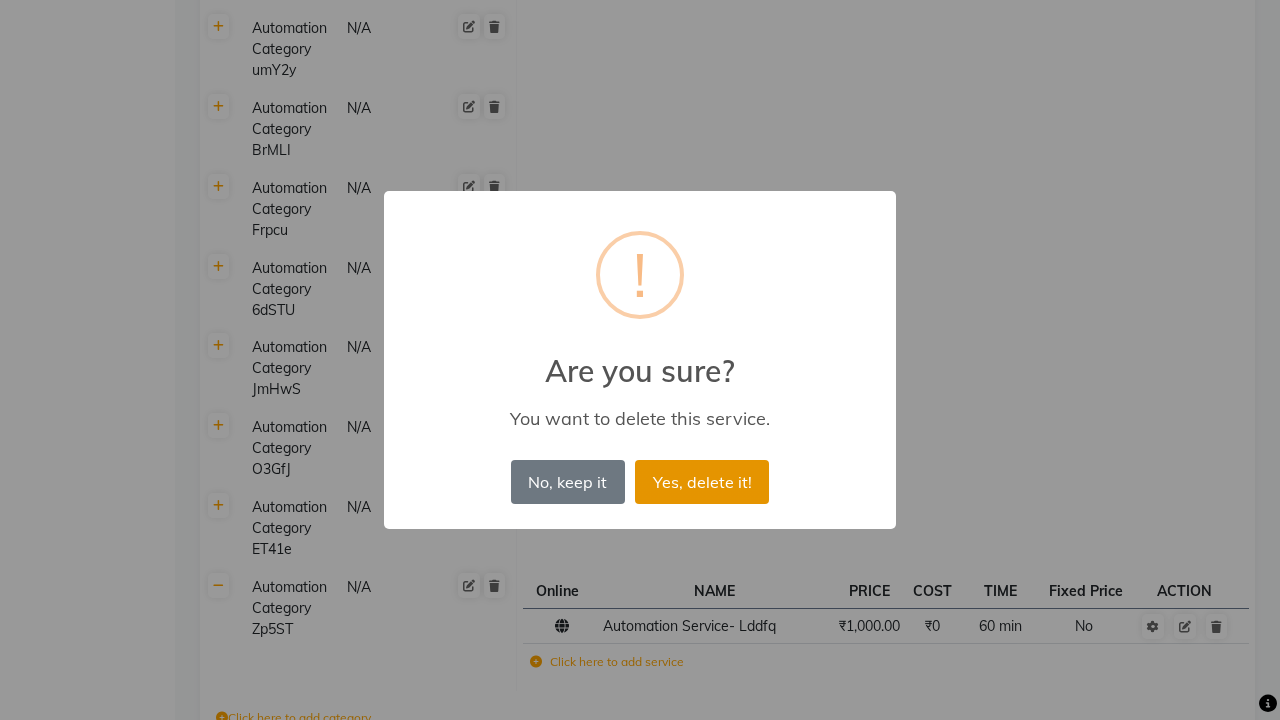click on "Yes, delete it!" at bounding box center (702, 482) 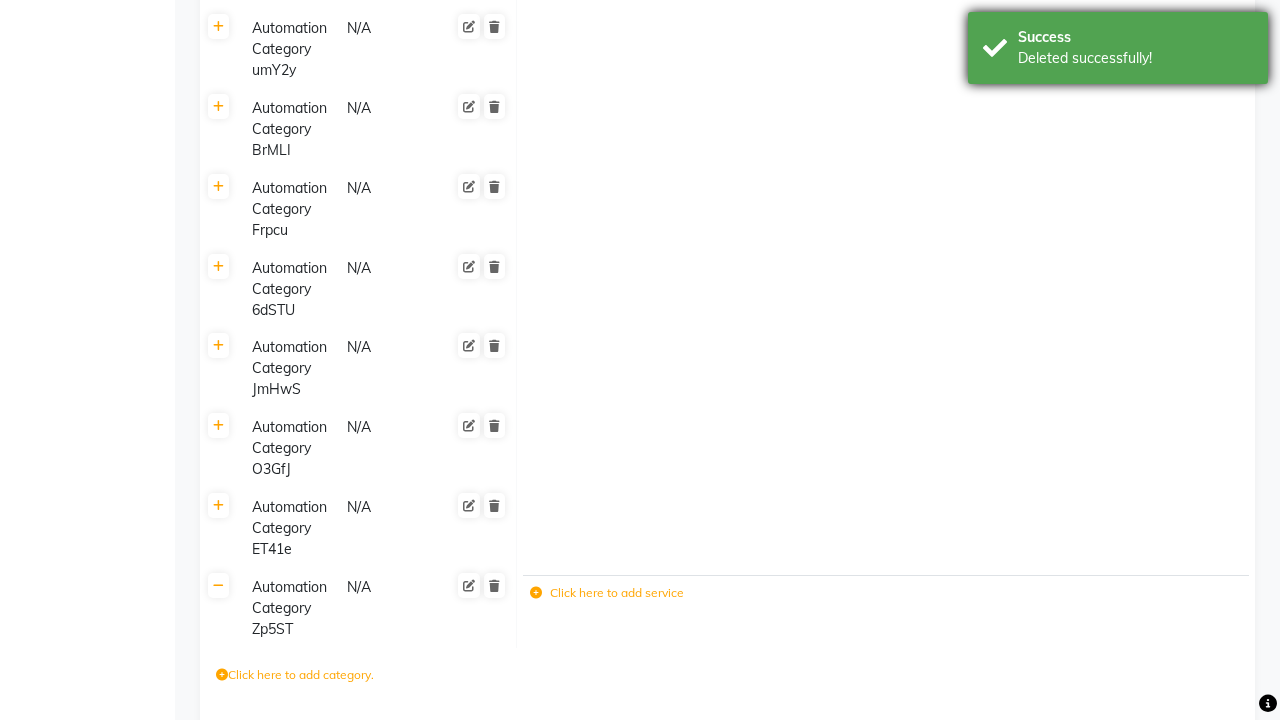click on "Deleted successfully!" at bounding box center (1135, 58) 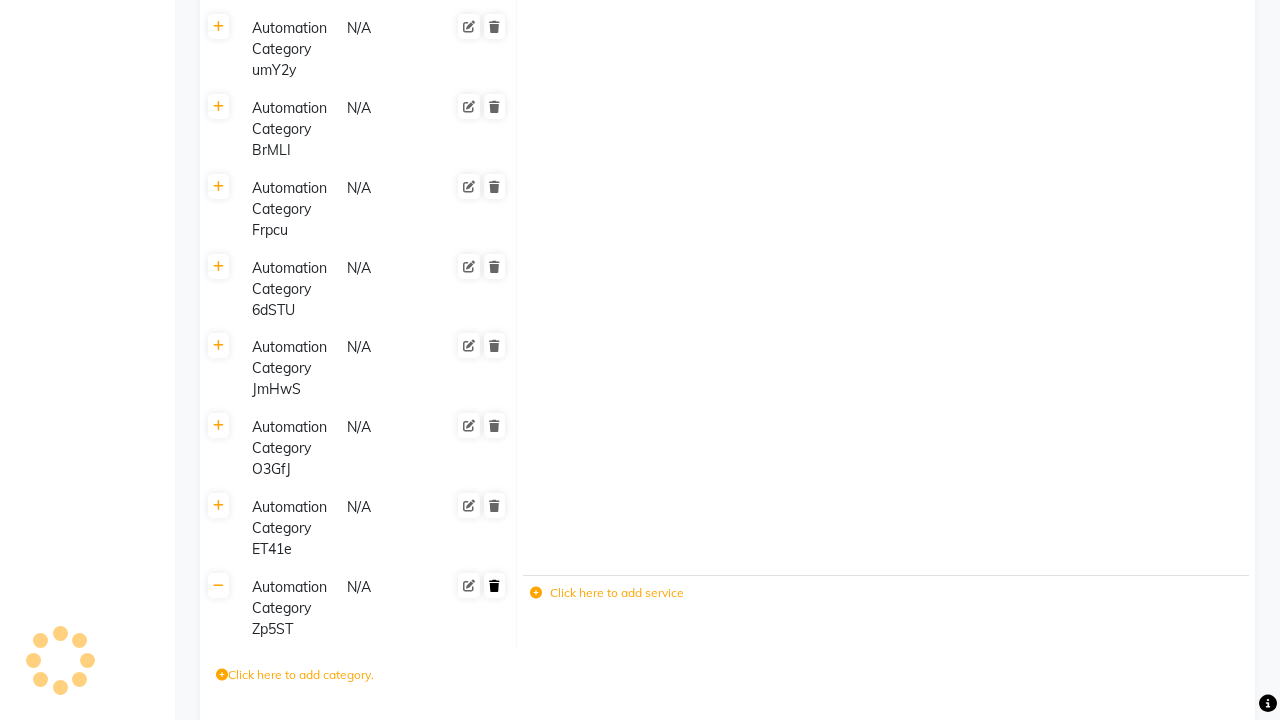 click 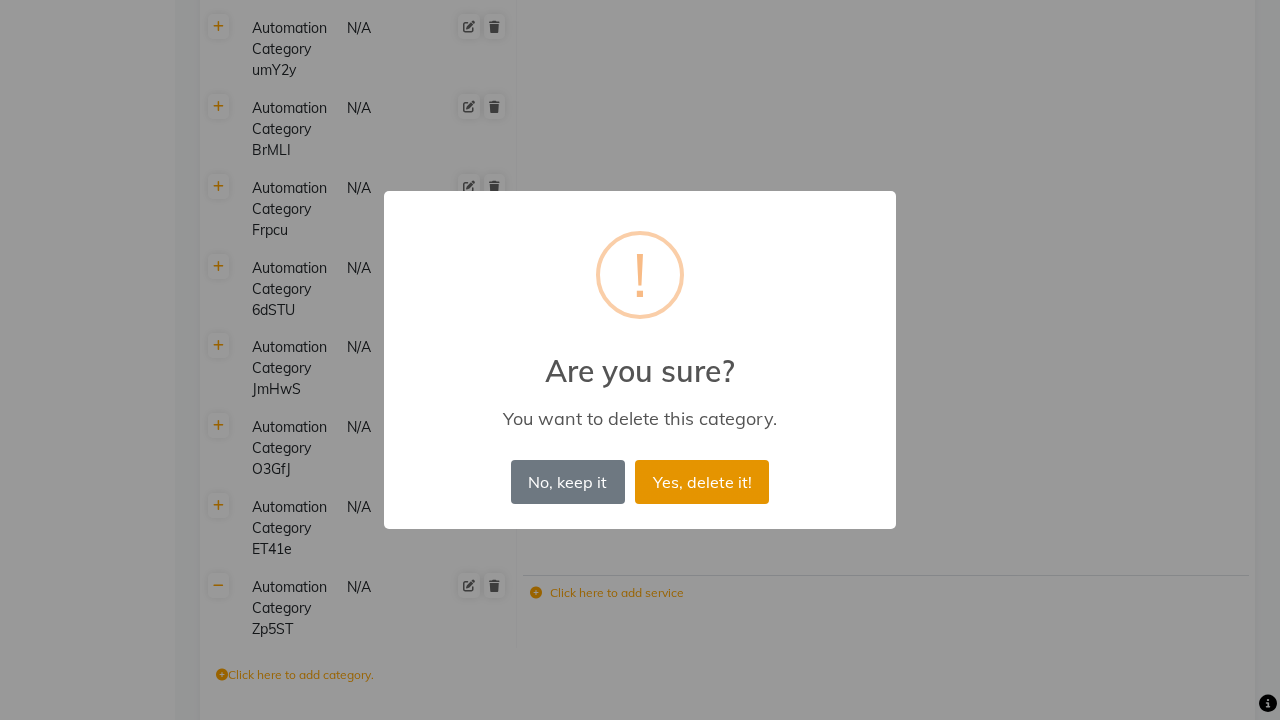 click on "Yes, delete it!" at bounding box center (702, 482) 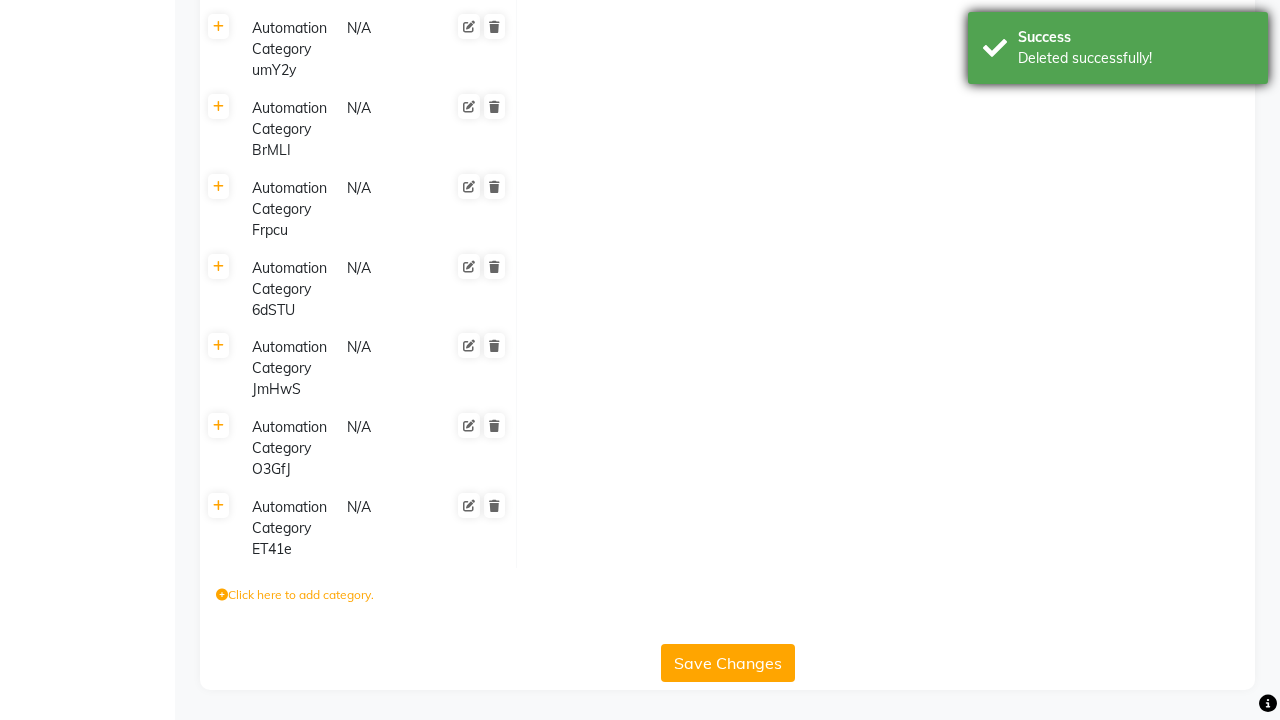 click on "Deleted successfully!" at bounding box center [1135, 58] 